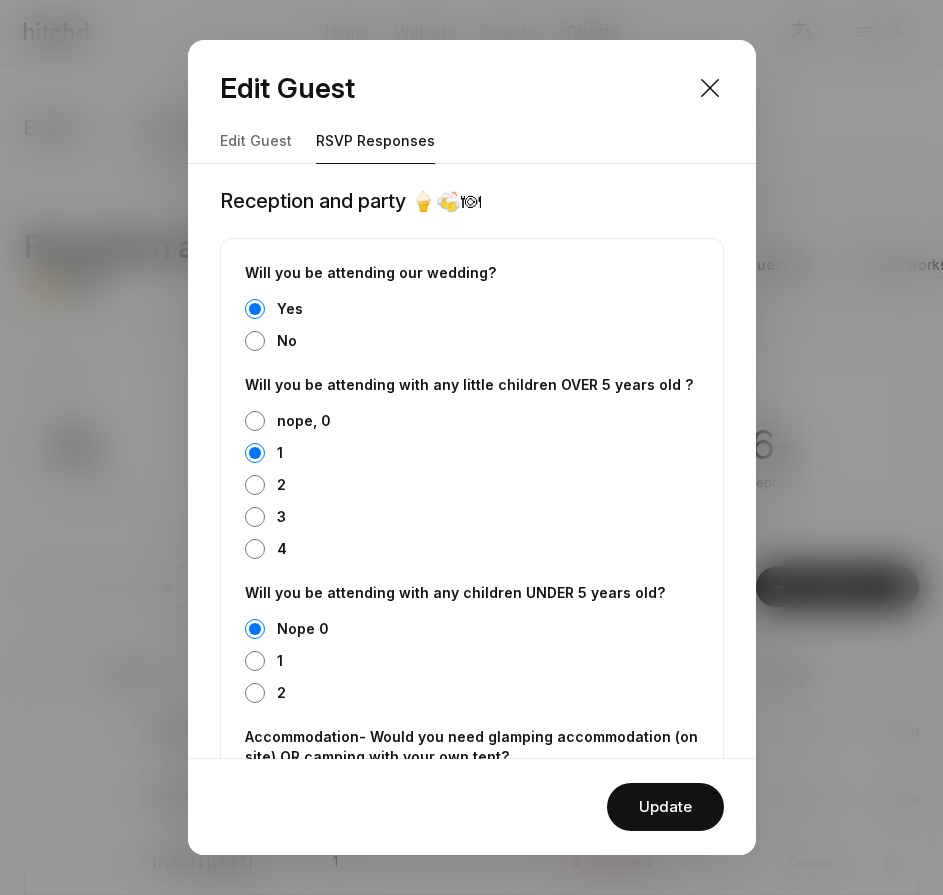 scroll, scrollTop: 3629, scrollLeft: 0, axis: vertical 